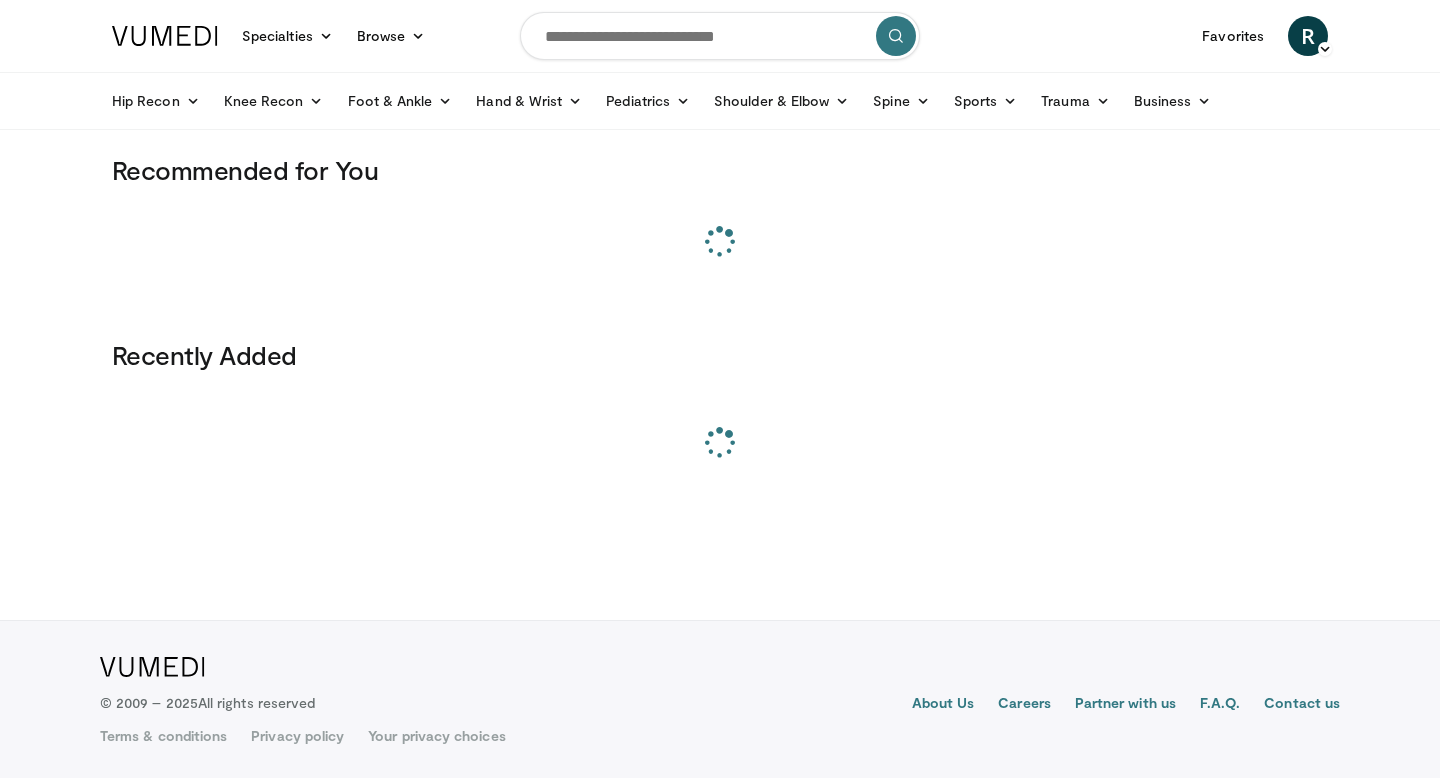 scroll, scrollTop: 0, scrollLeft: 0, axis: both 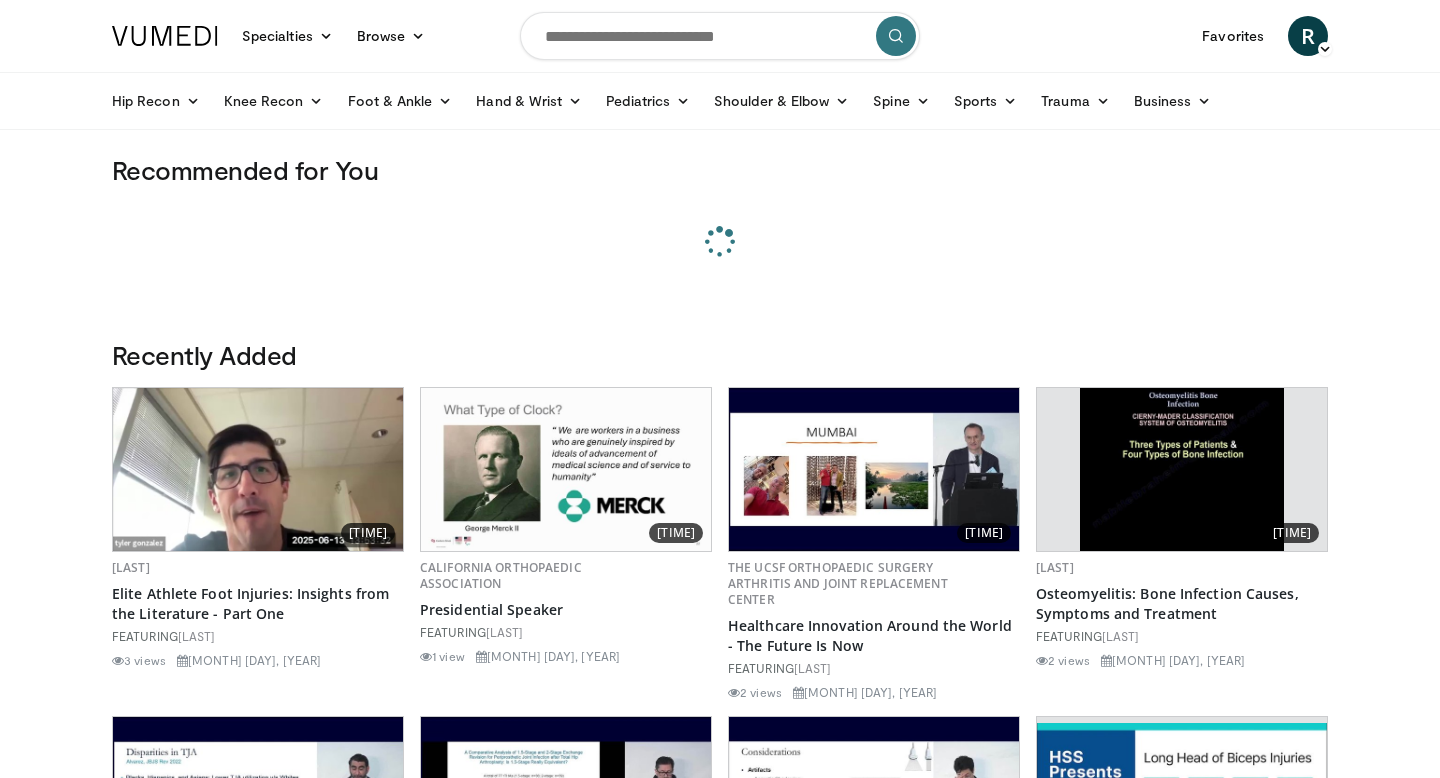 click at bounding box center [720, 36] 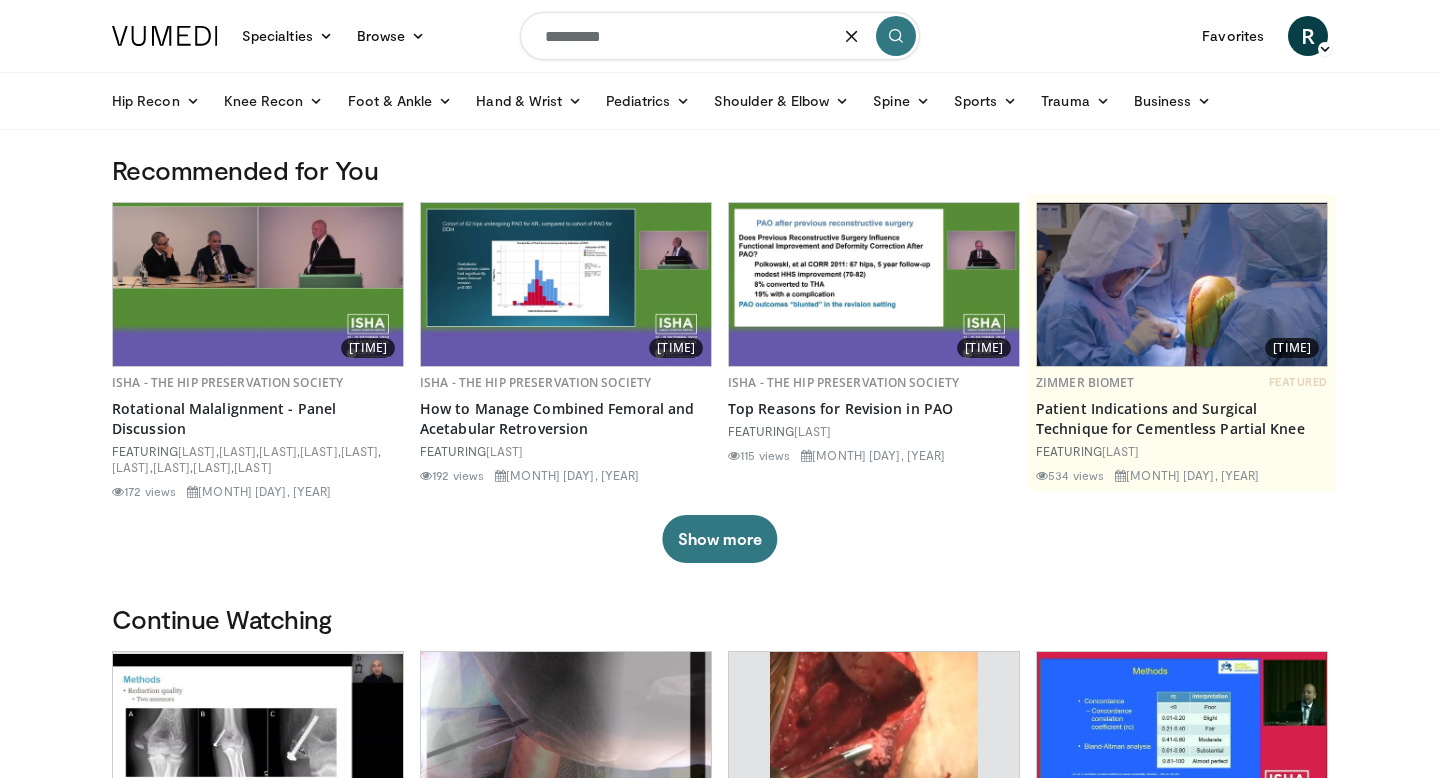 type on "*********" 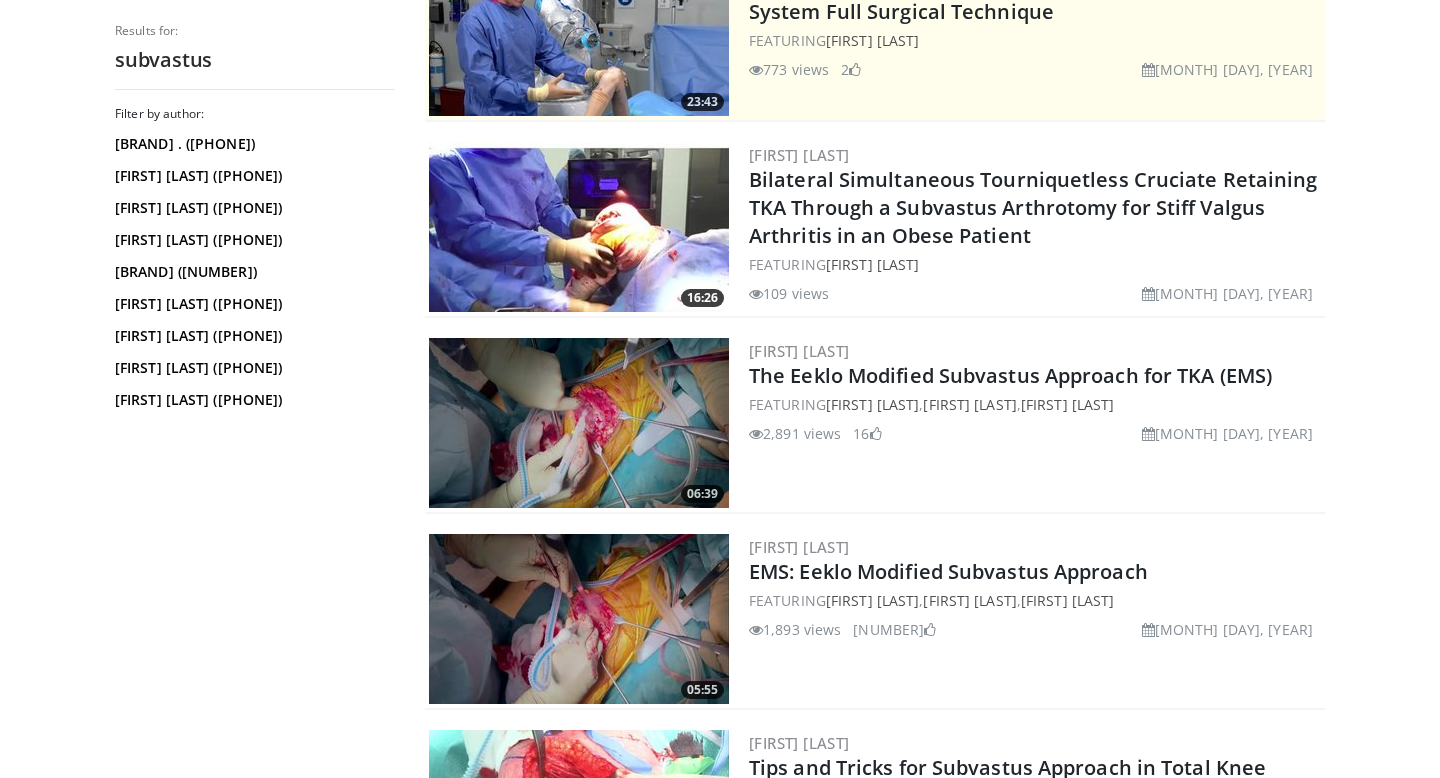 scroll, scrollTop: 478, scrollLeft: 0, axis: vertical 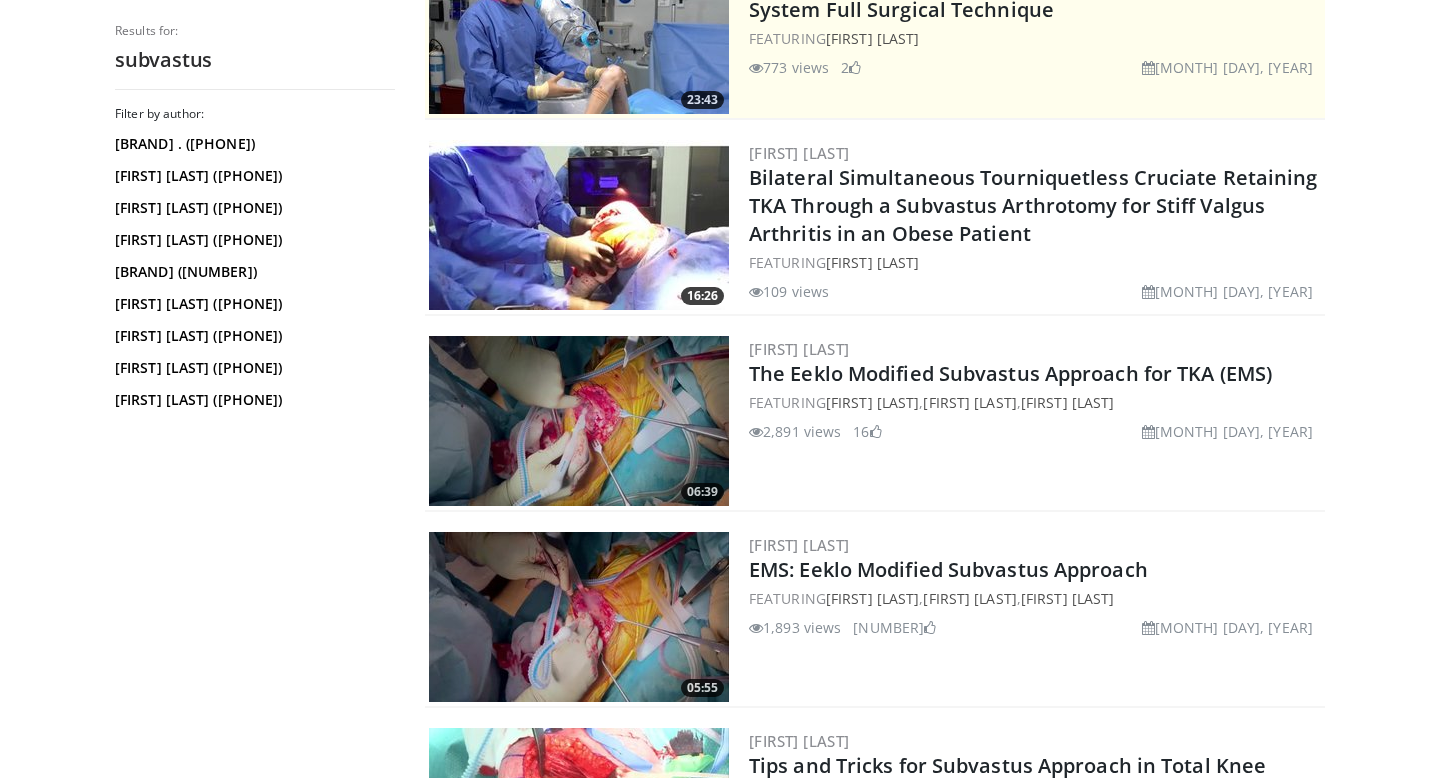 click at bounding box center [579, 421] 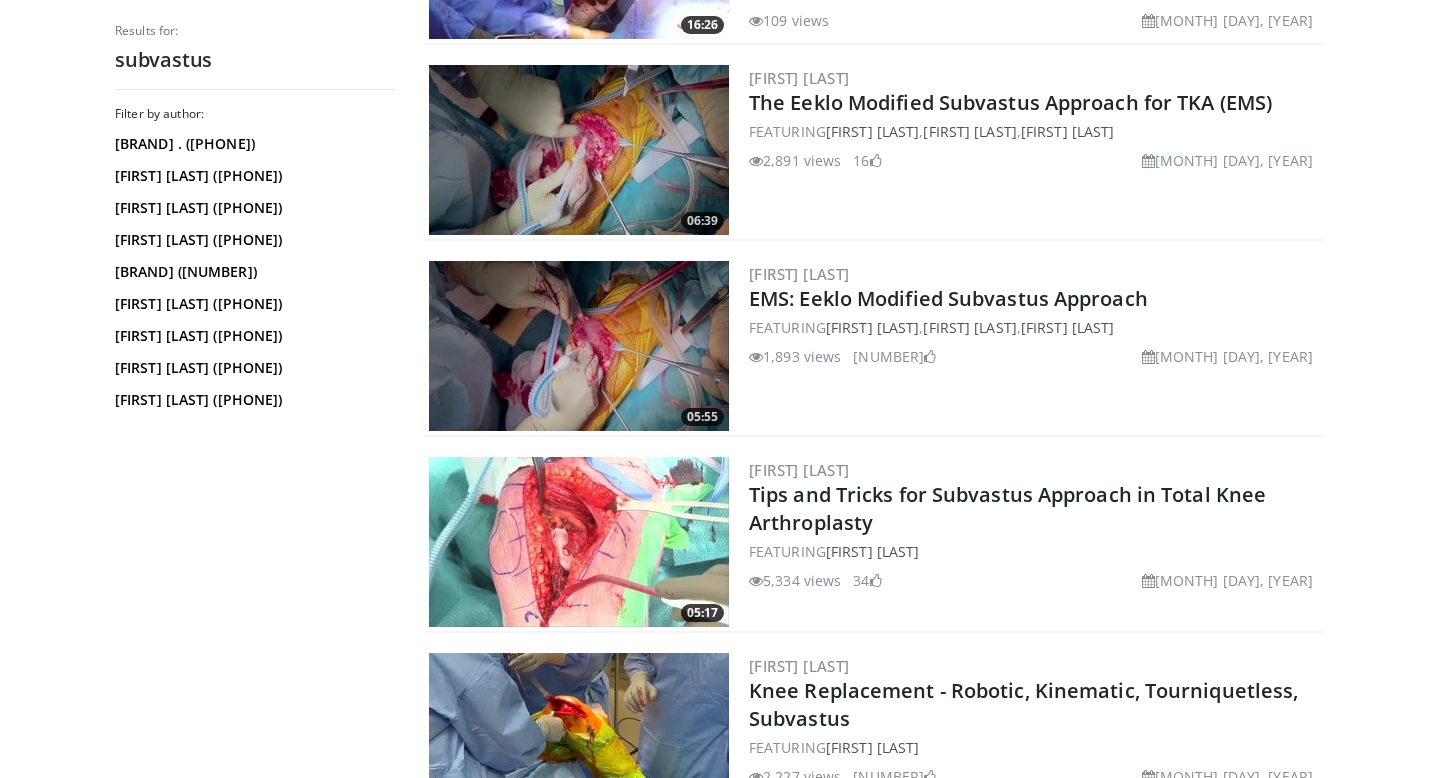 scroll, scrollTop: 753, scrollLeft: 0, axis: vertical 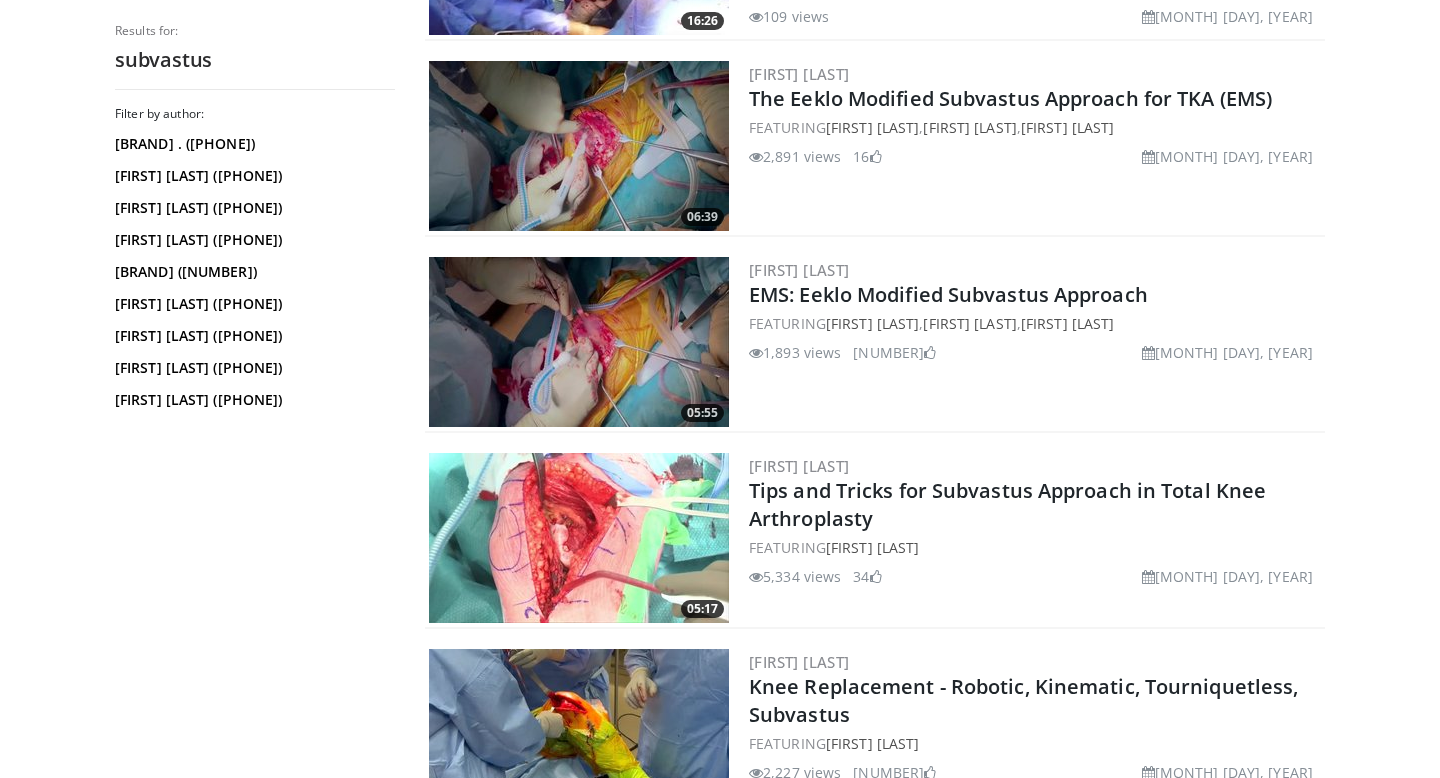 click at bounding box center [579, 538] 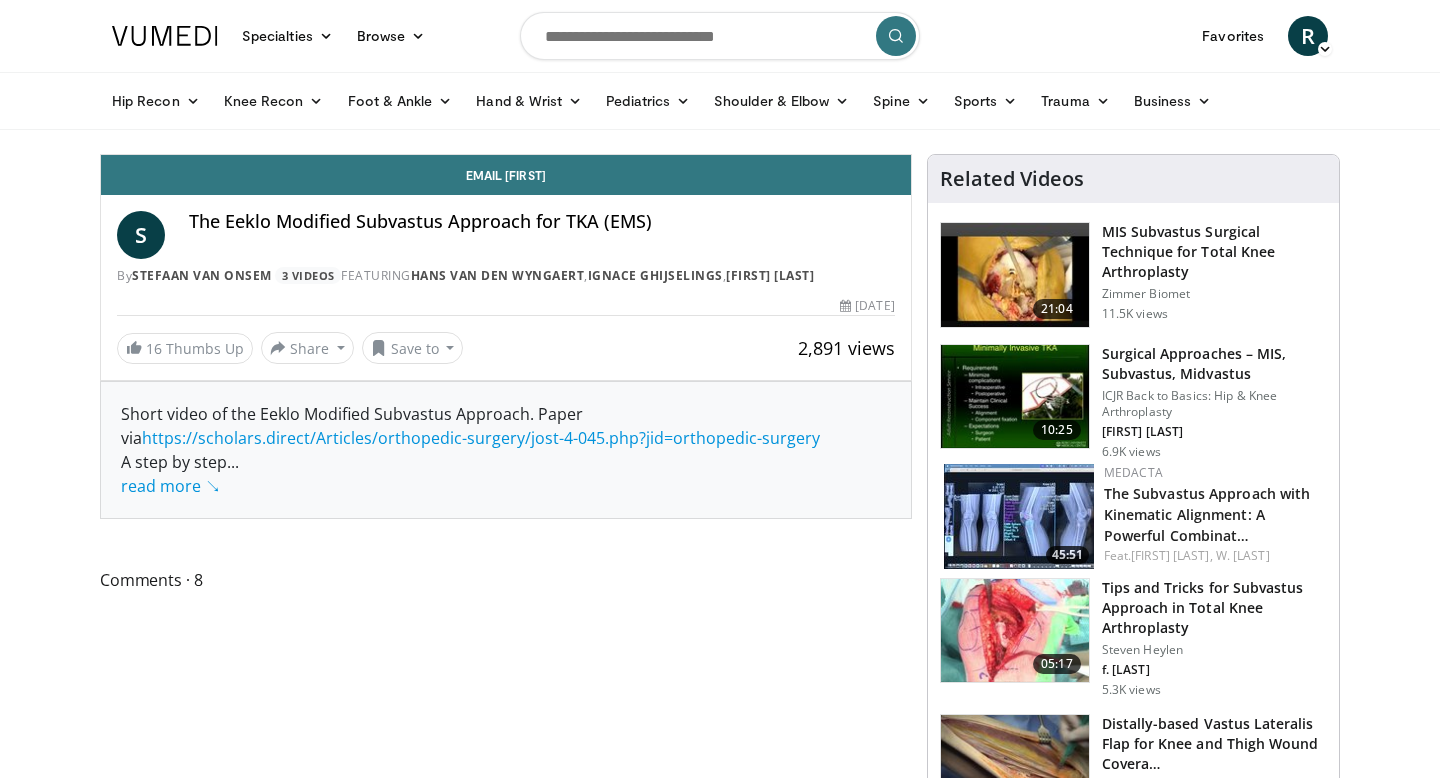 scroll, scrollTop: 0, scrollLeft: 0, axis: both 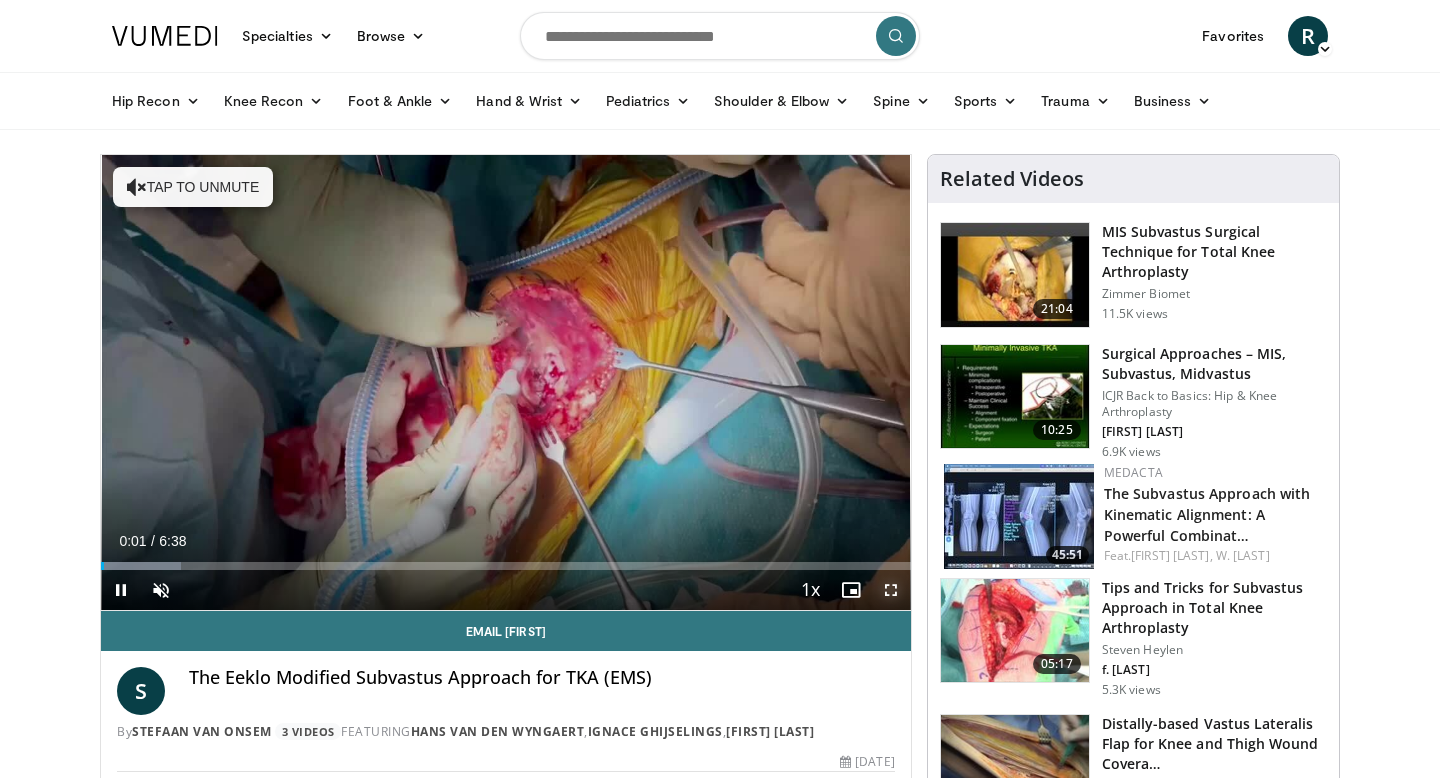 click at bounding box center [891, 590] 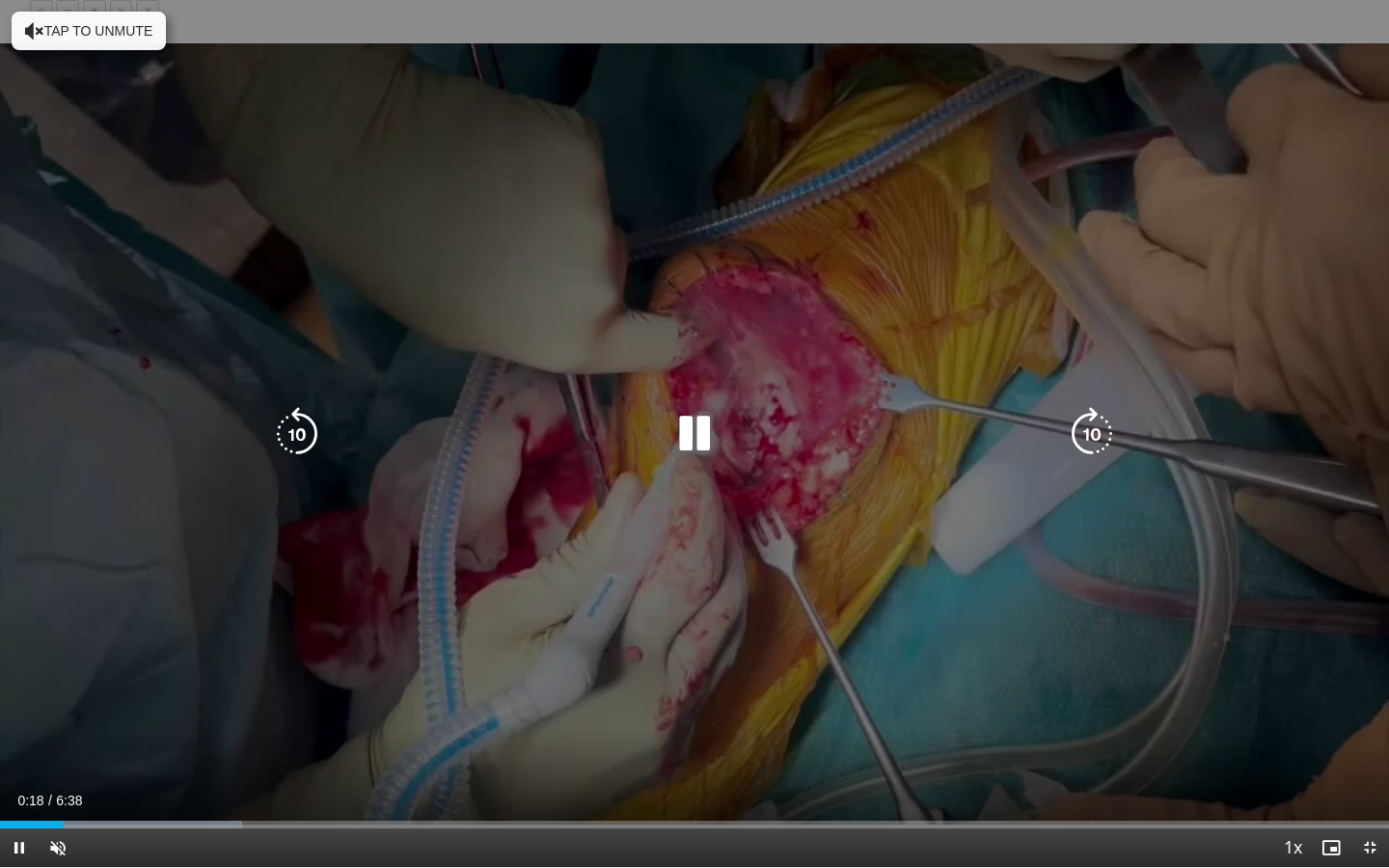 click at bounding box center [694, 434] 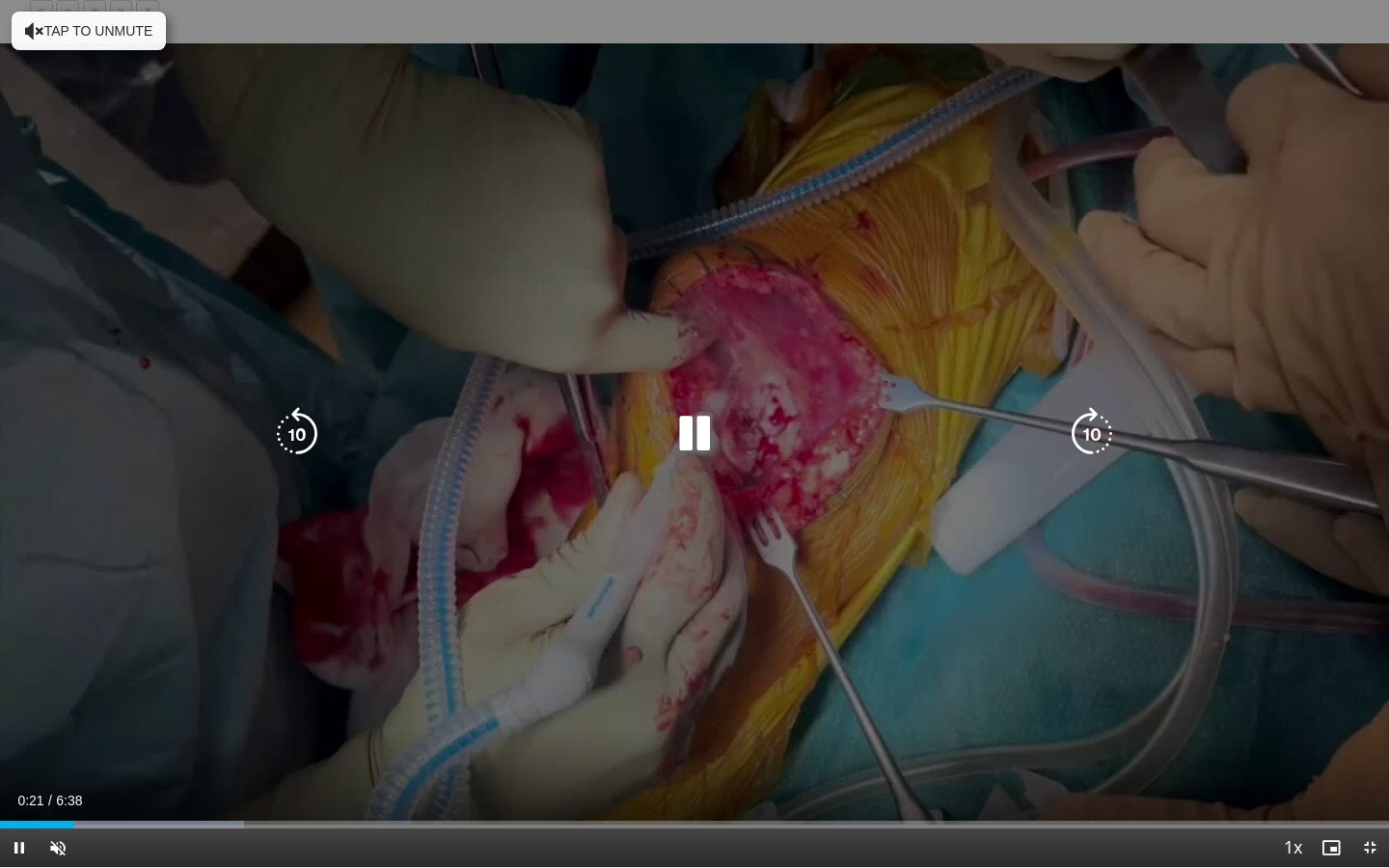 click on "Tap to unmute" at bounding box center [89, 31] 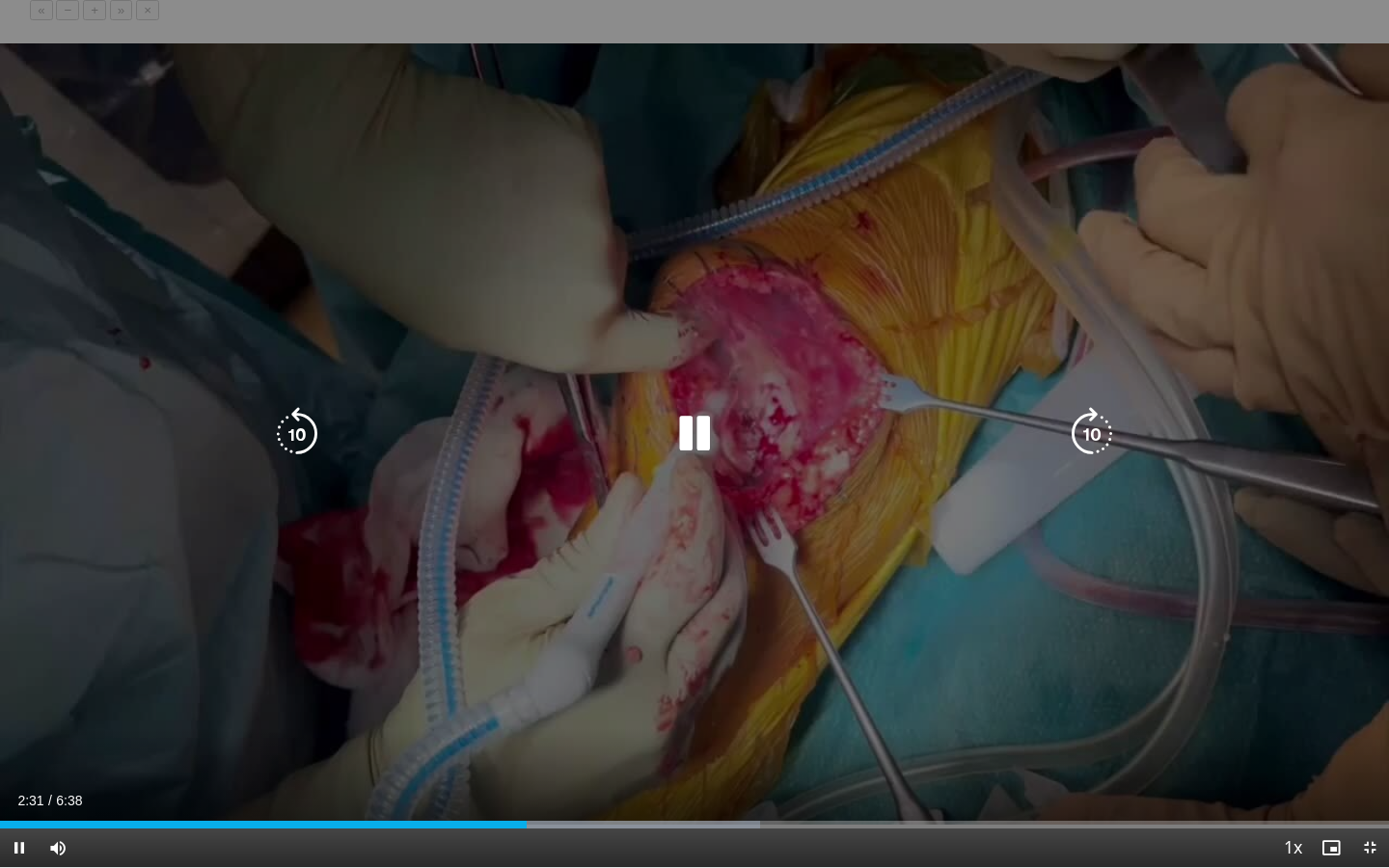 click on "10 seconds
Tap to unmute" at bounding box center (694, 433) 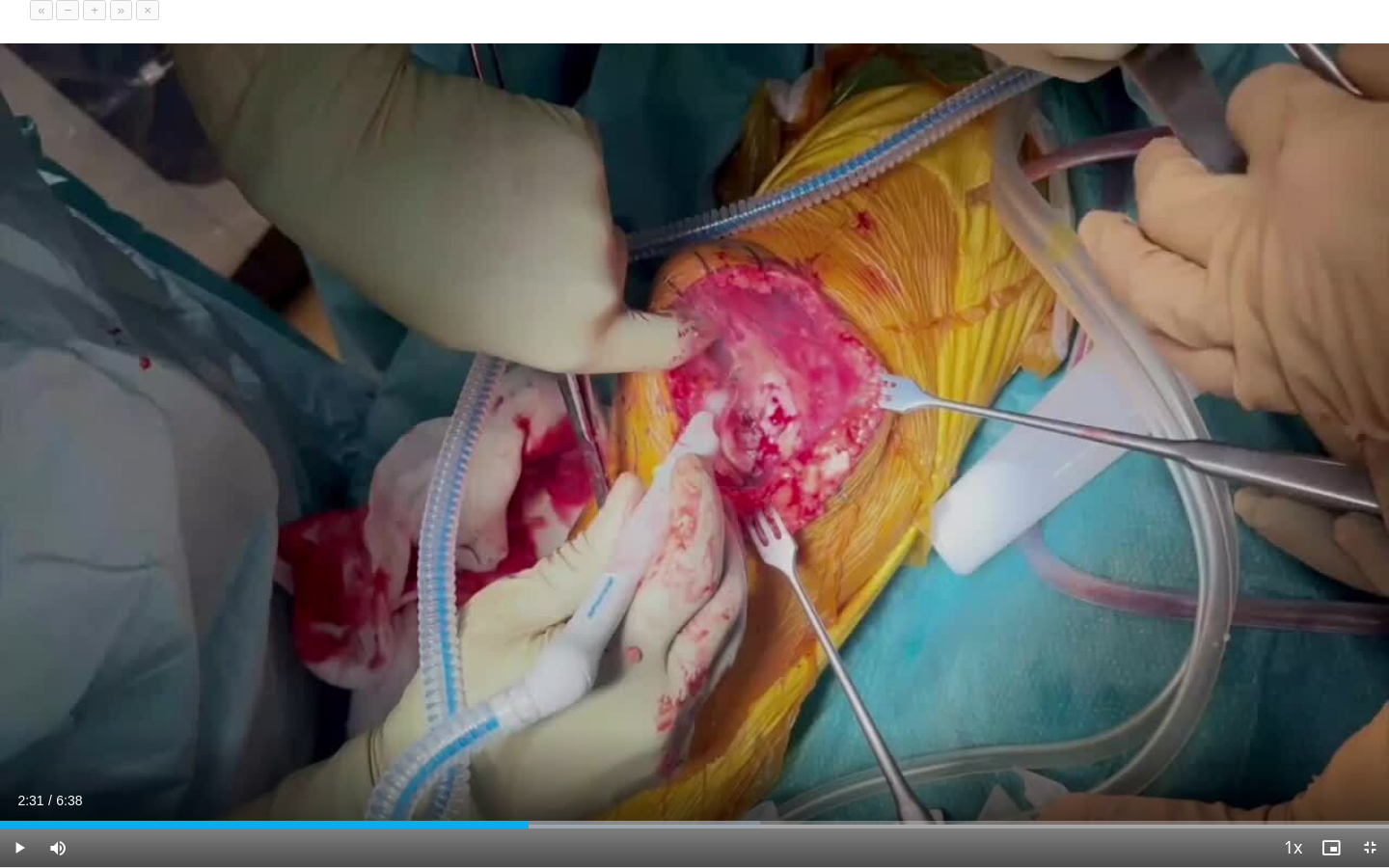 click on "10 seconds
Tap to unmute" at bounding box center (694, 433) 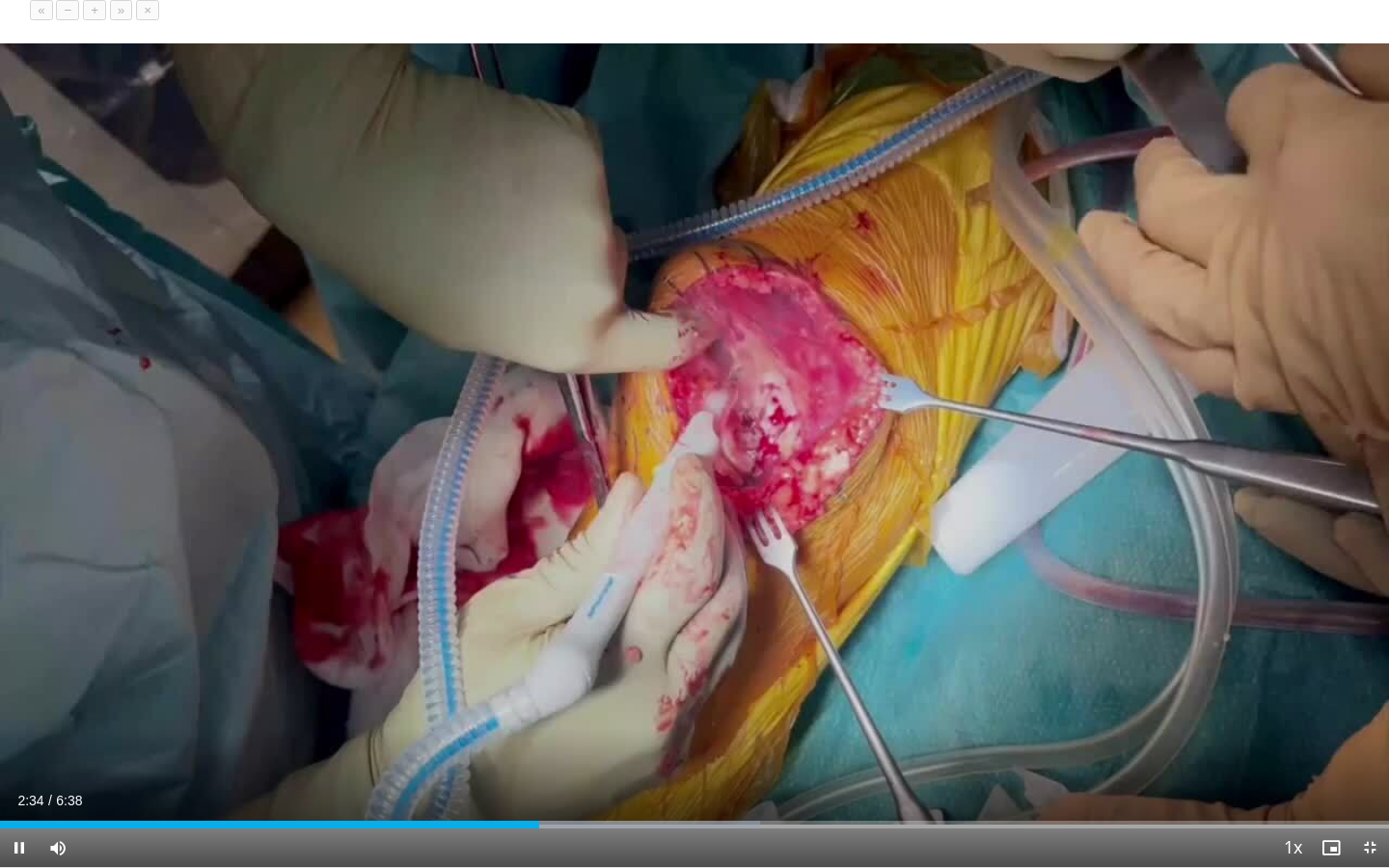 click on "10 seconds
Tap to unmute" at bounding box center [694, 433] 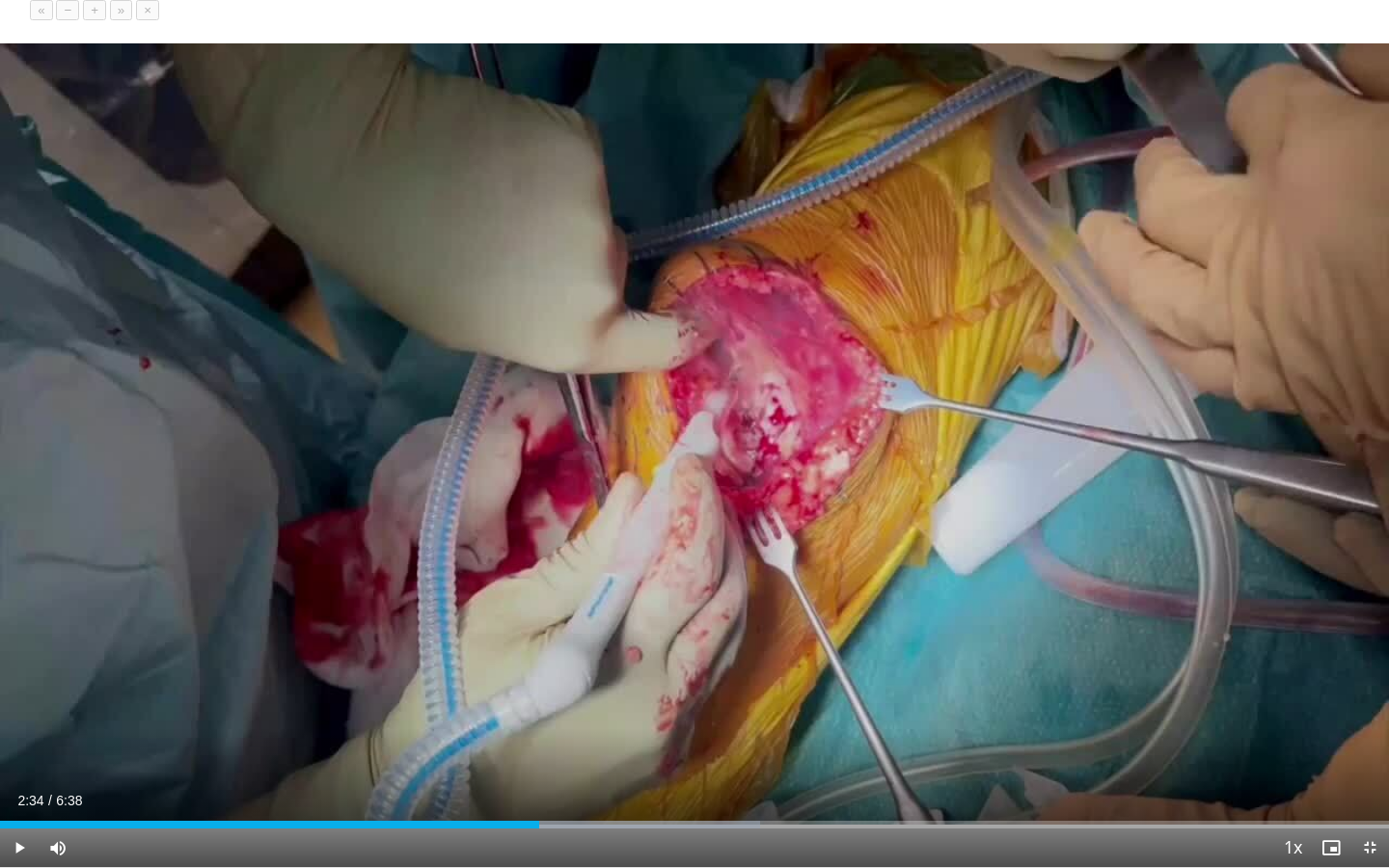 click on "10 seconds
Tap to unmute" at bounding box center [694, 433] 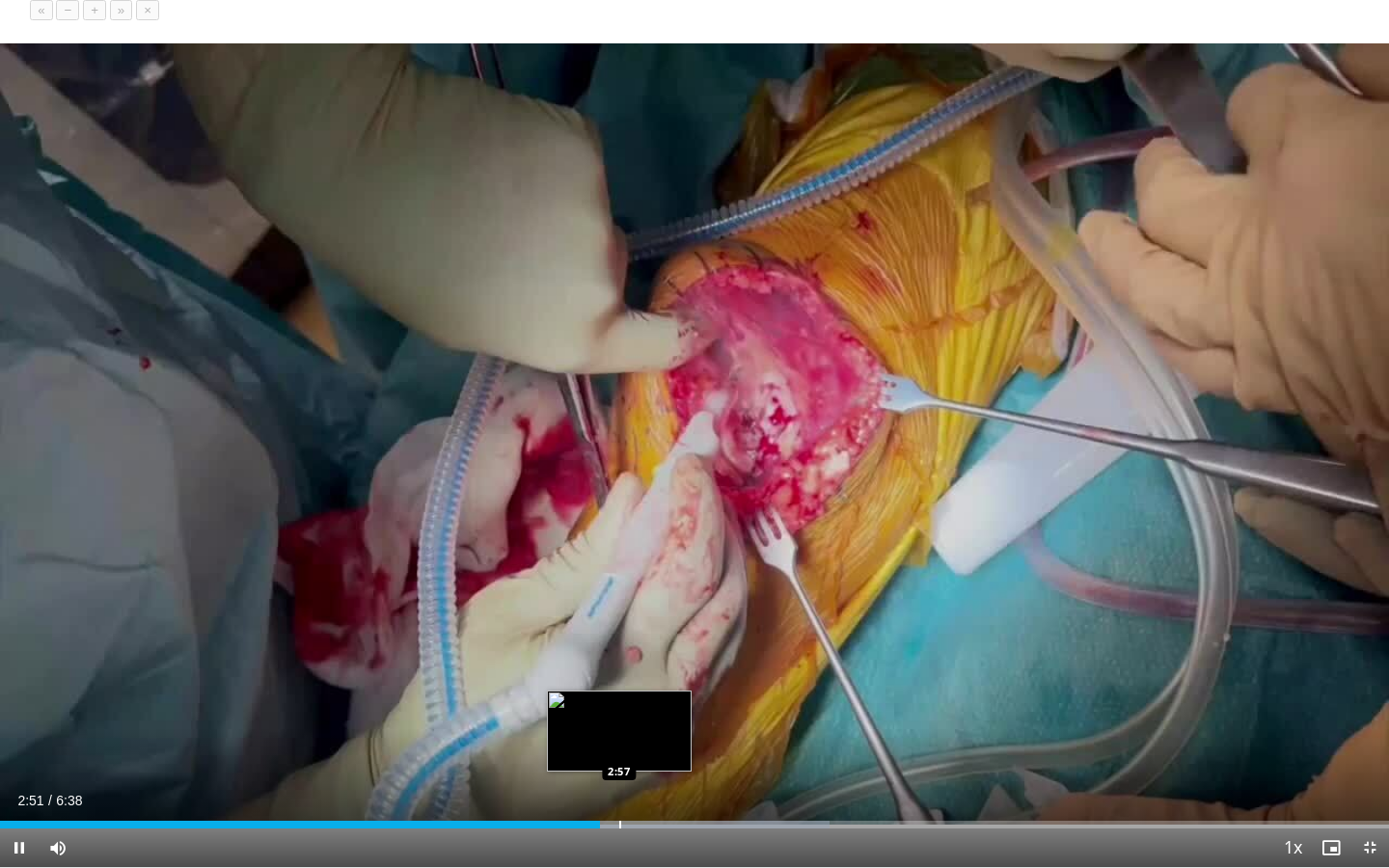 click on "Loaded :  59.71% 2:52 2:57" at bounding box center [694, 819] 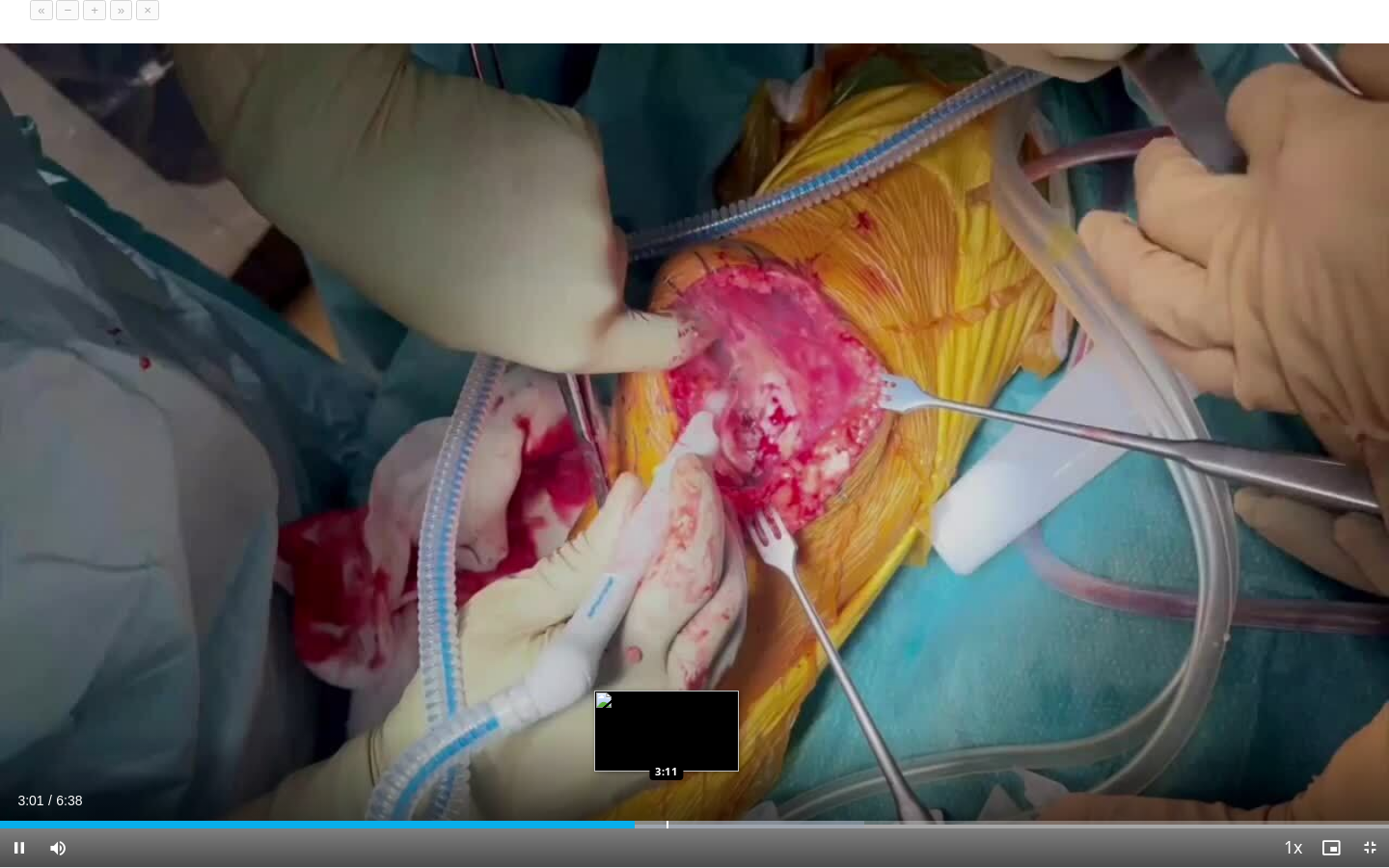 click at bounding box center [667, 825] 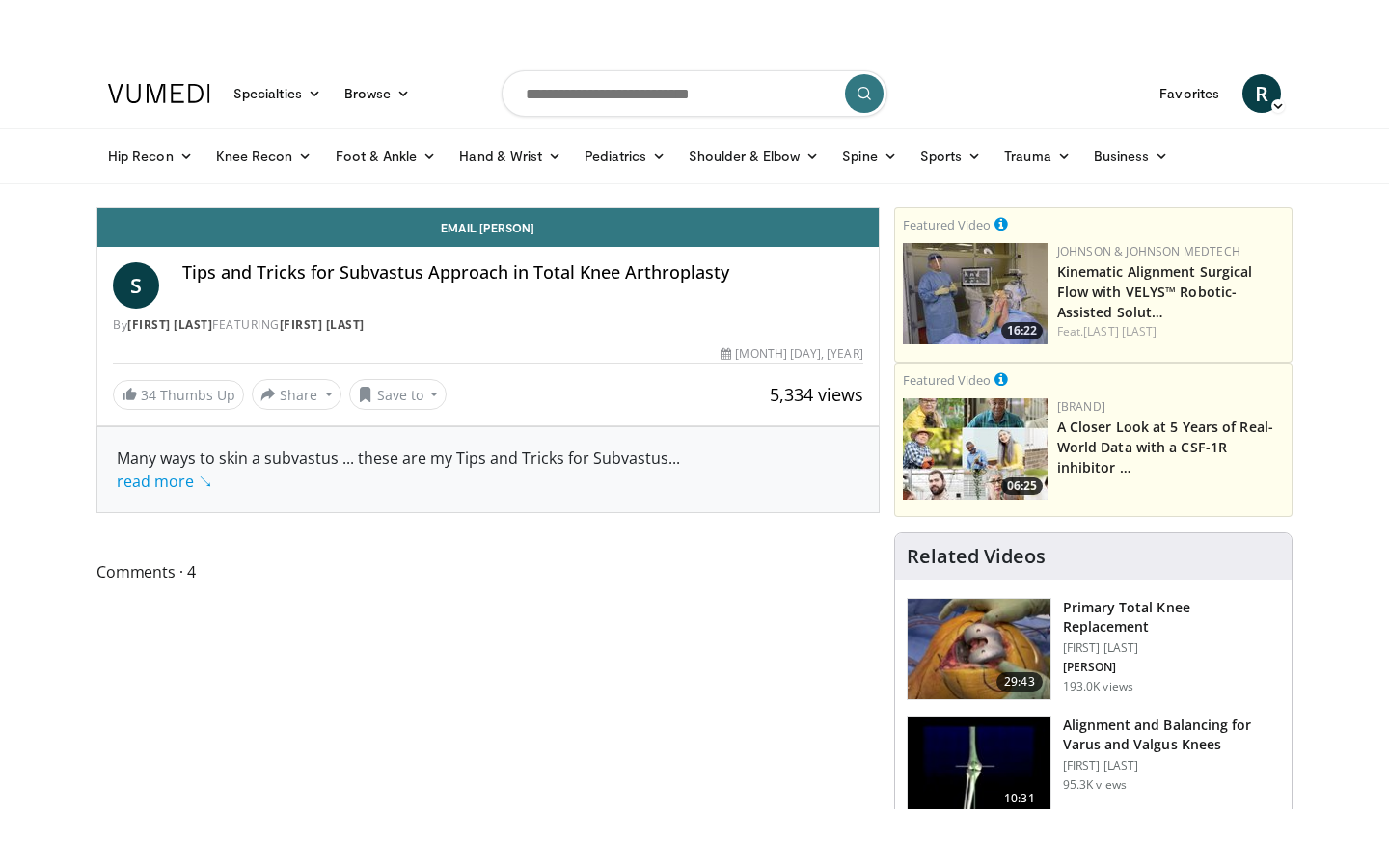 scroll, scrollTop: 0, scrollLeft: 0, axis: both 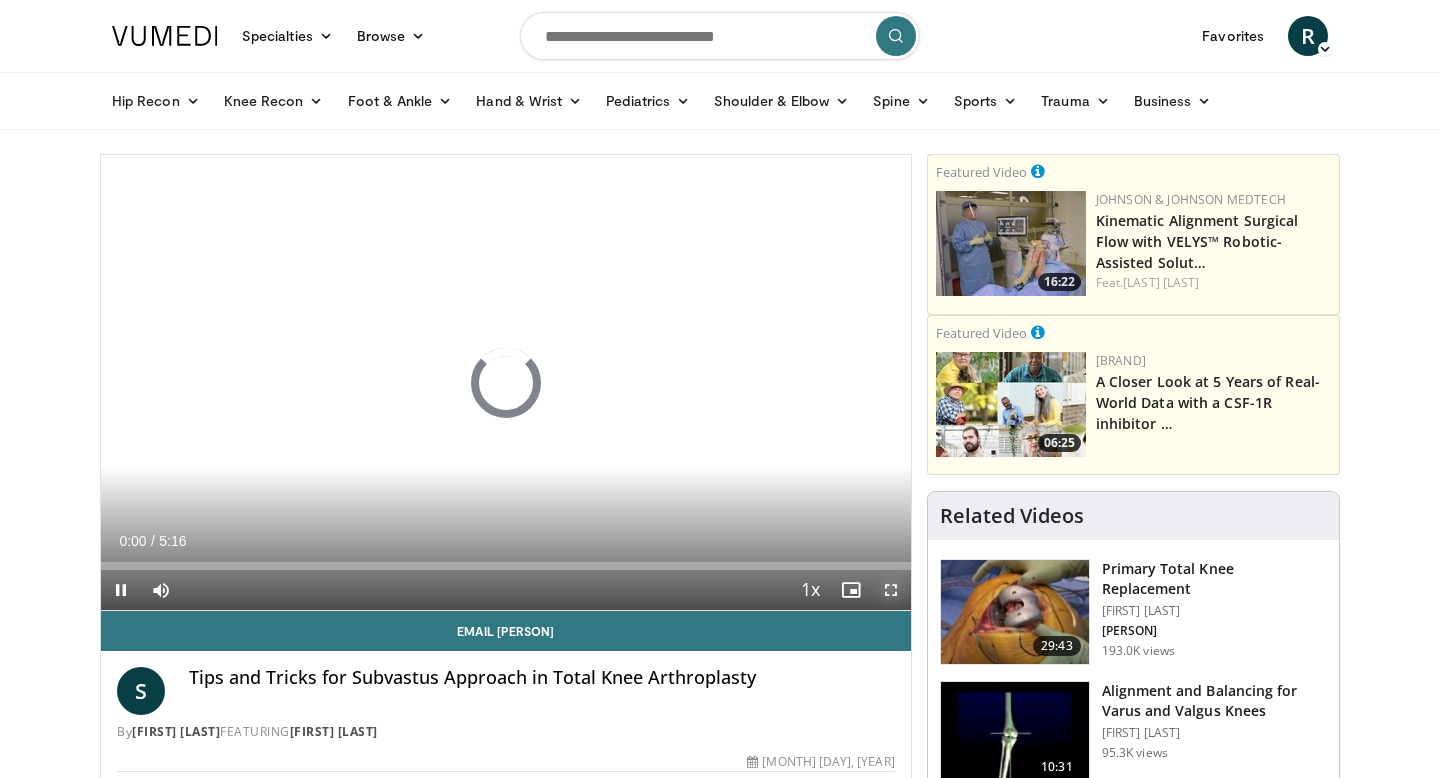 click at bounding box center (891, 590) 